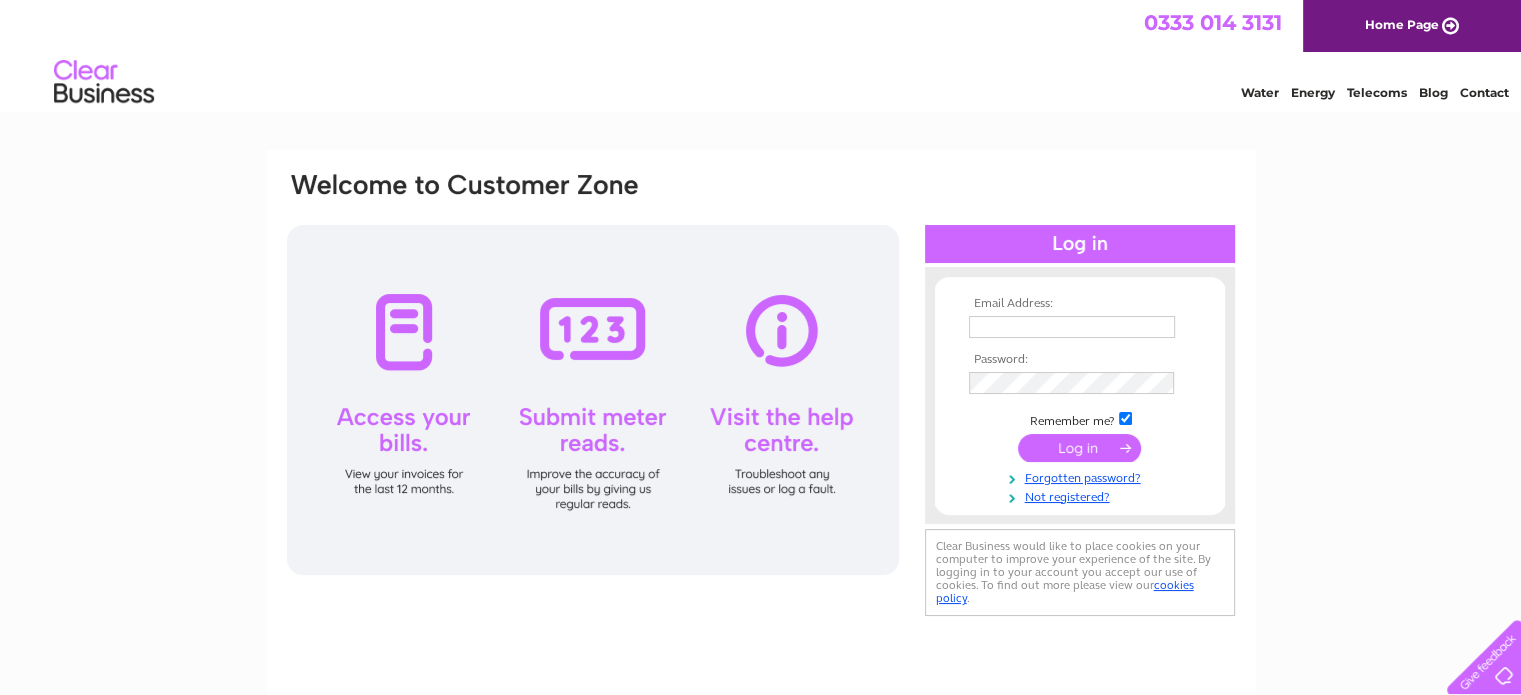 scroll, scrollTop: 0, scrollLeft: 0, axis: both 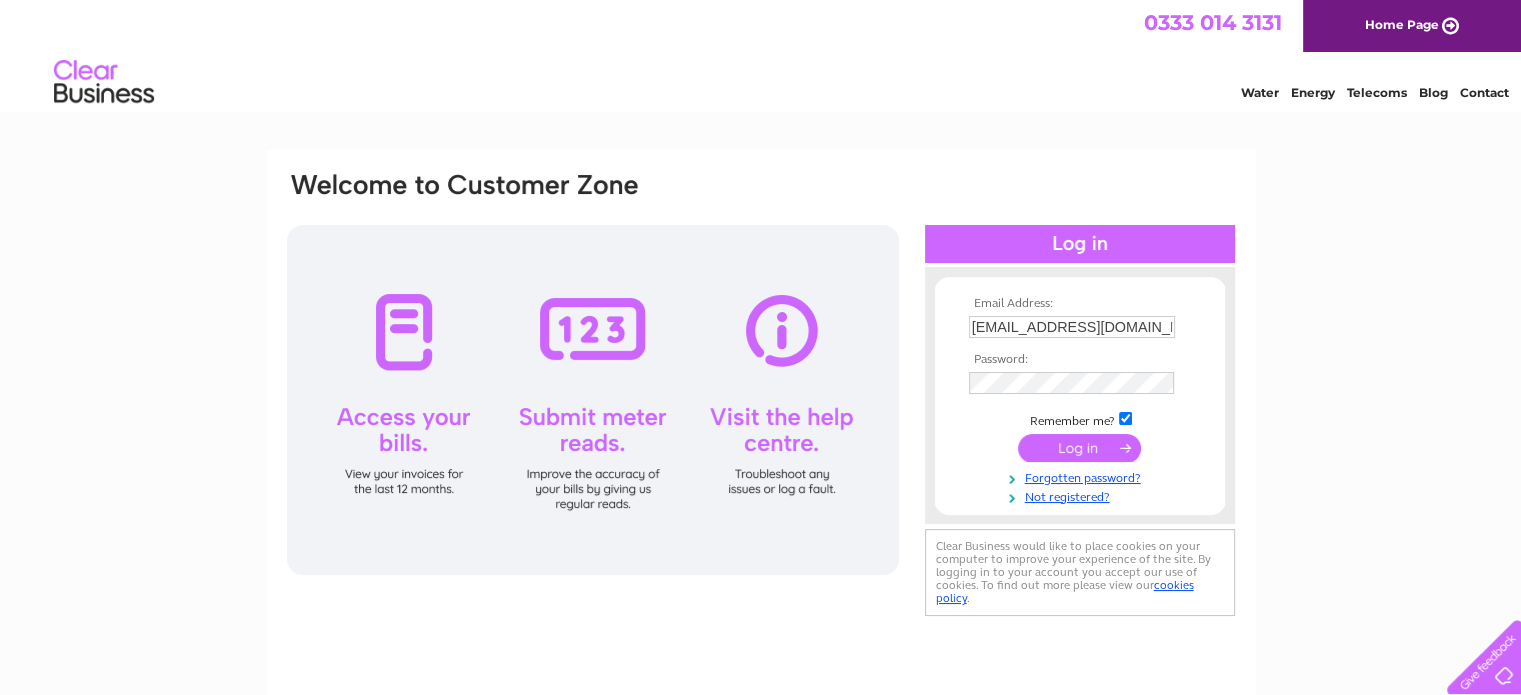 click at bounding box center [1079, 448] 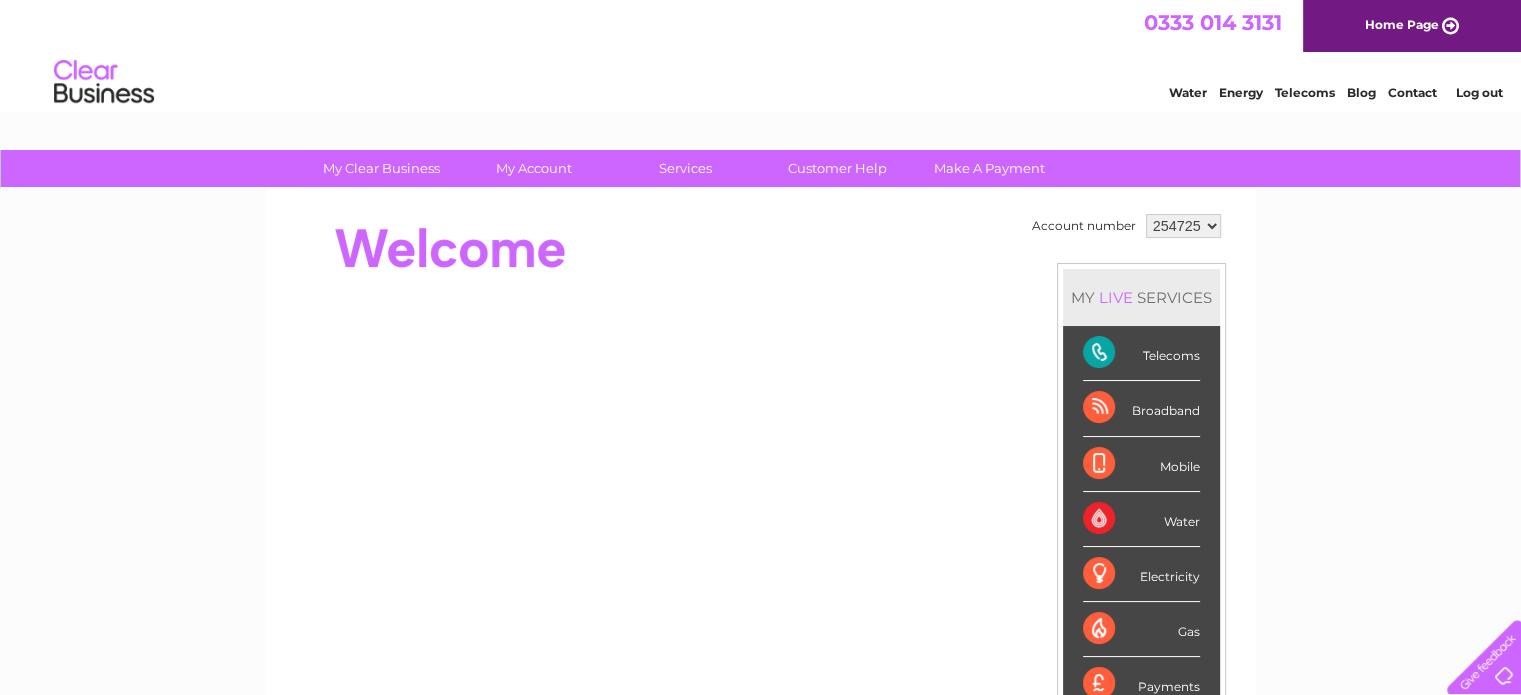 scroll, scrollTop: 0, scrollLeft: 0, axis: both 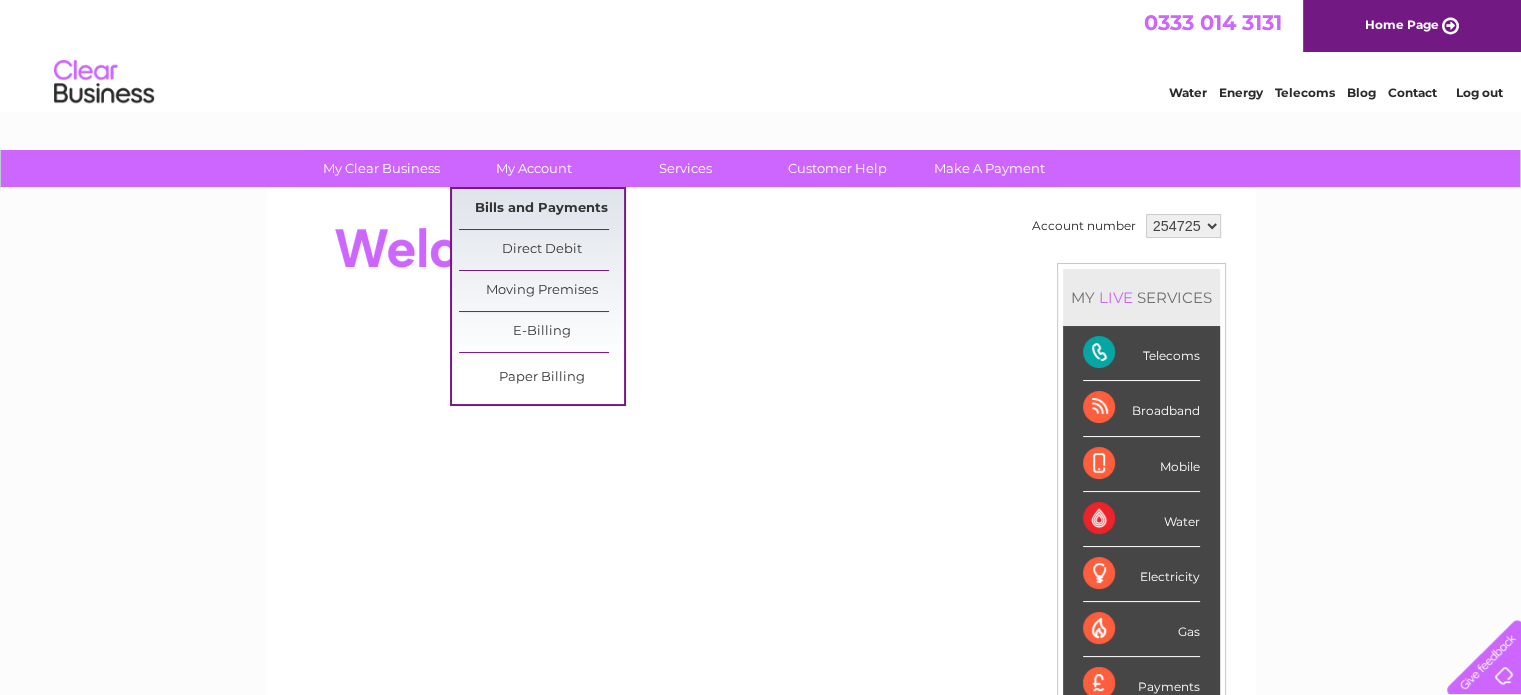 click on "Bills and Payments" at bounding box center [541, 209] 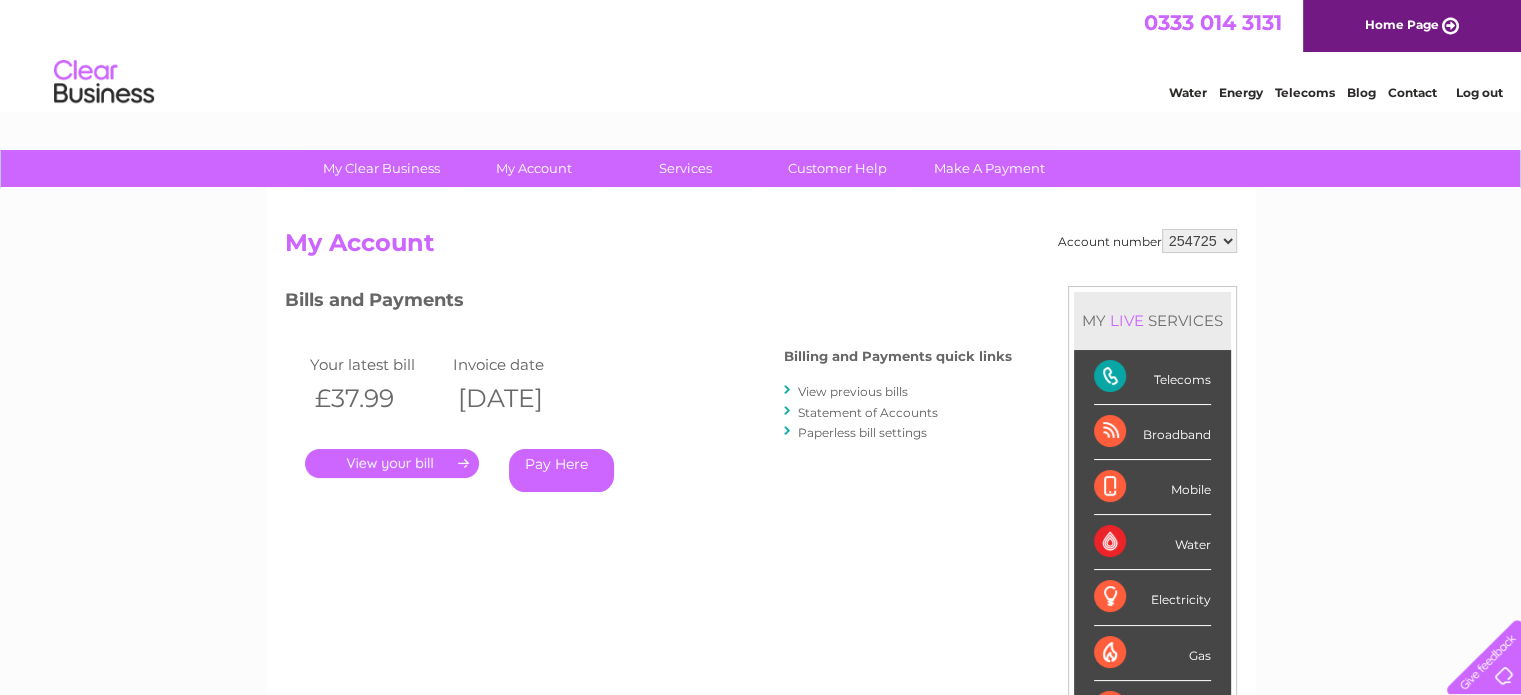 scroll, scrollTop: 0, scrollLeft: 0, axis: both 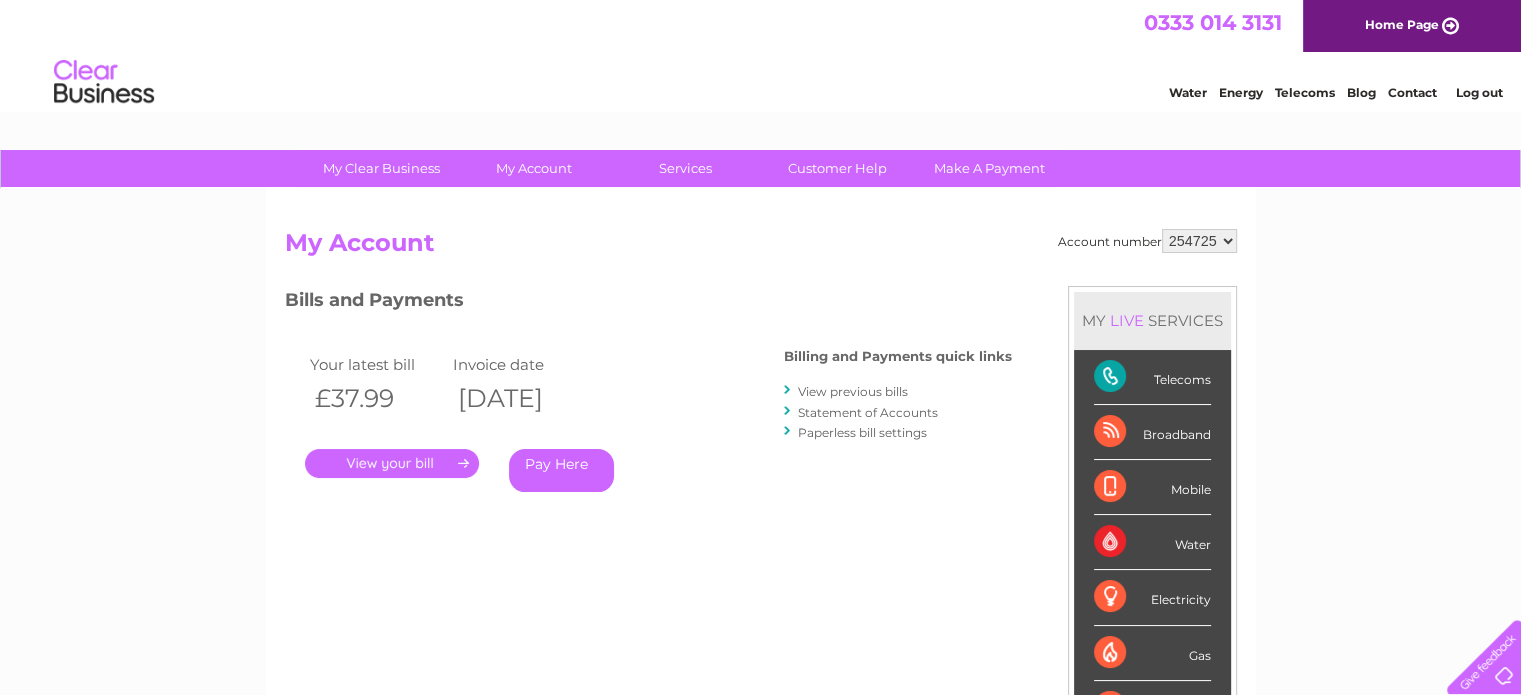 click on "." at bounding box center [392, 463] 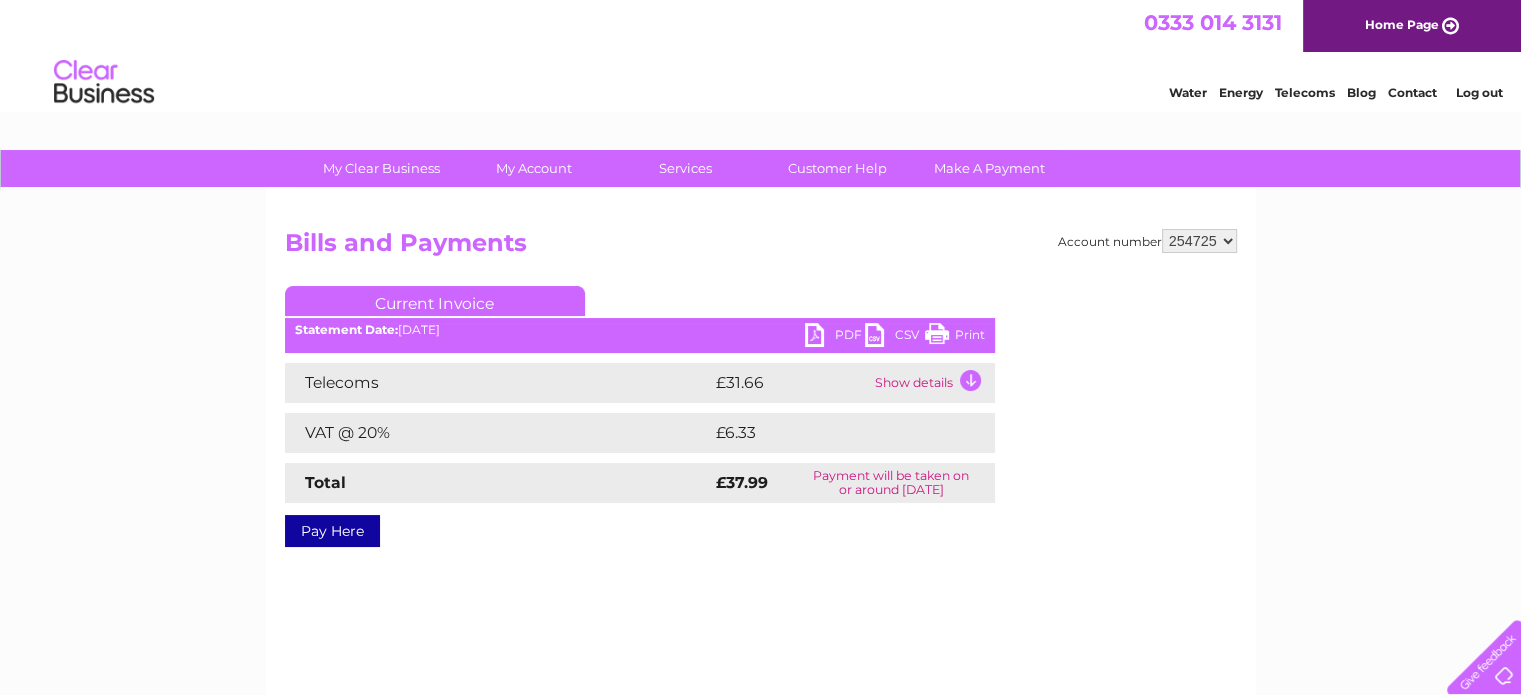 scroll, scrollTop: 0, scrollLeft: 0, axis: both 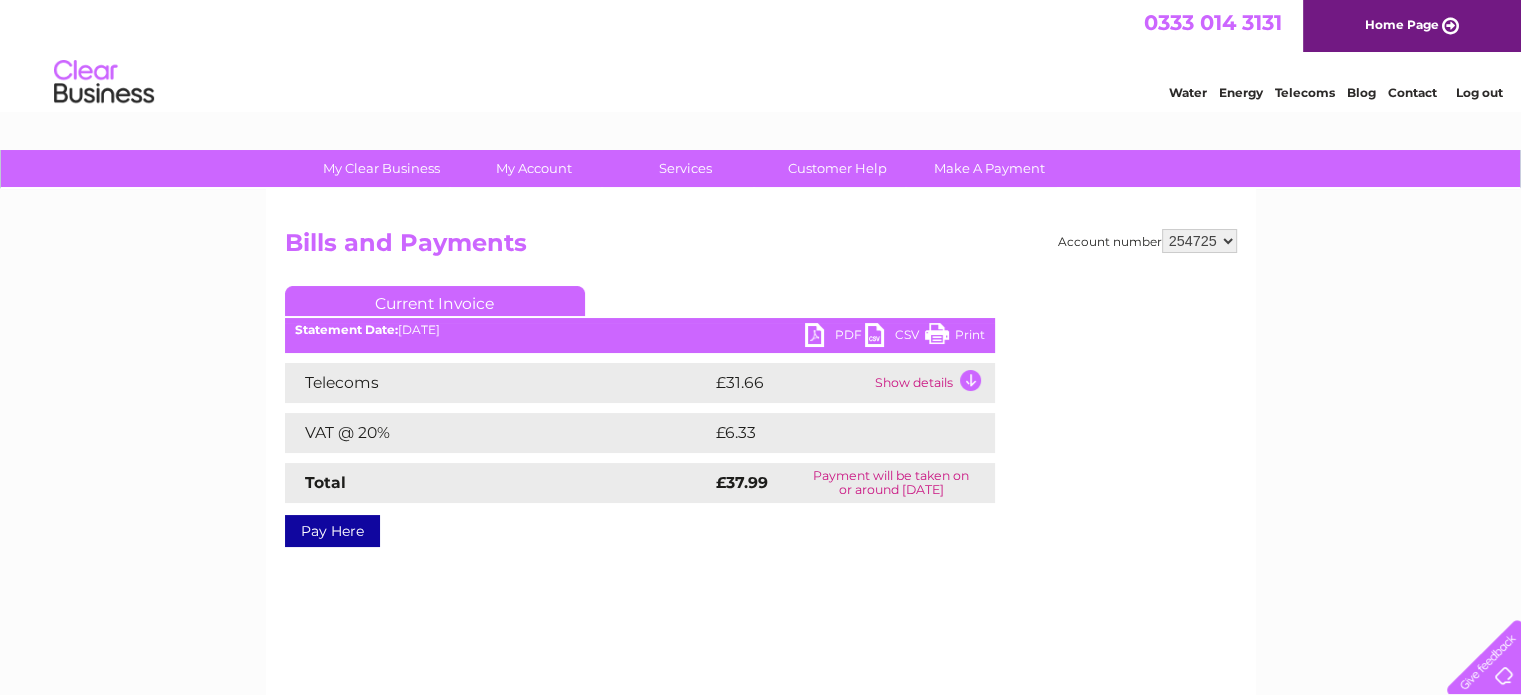 click on "PDF" at bounding box center [835, 337] 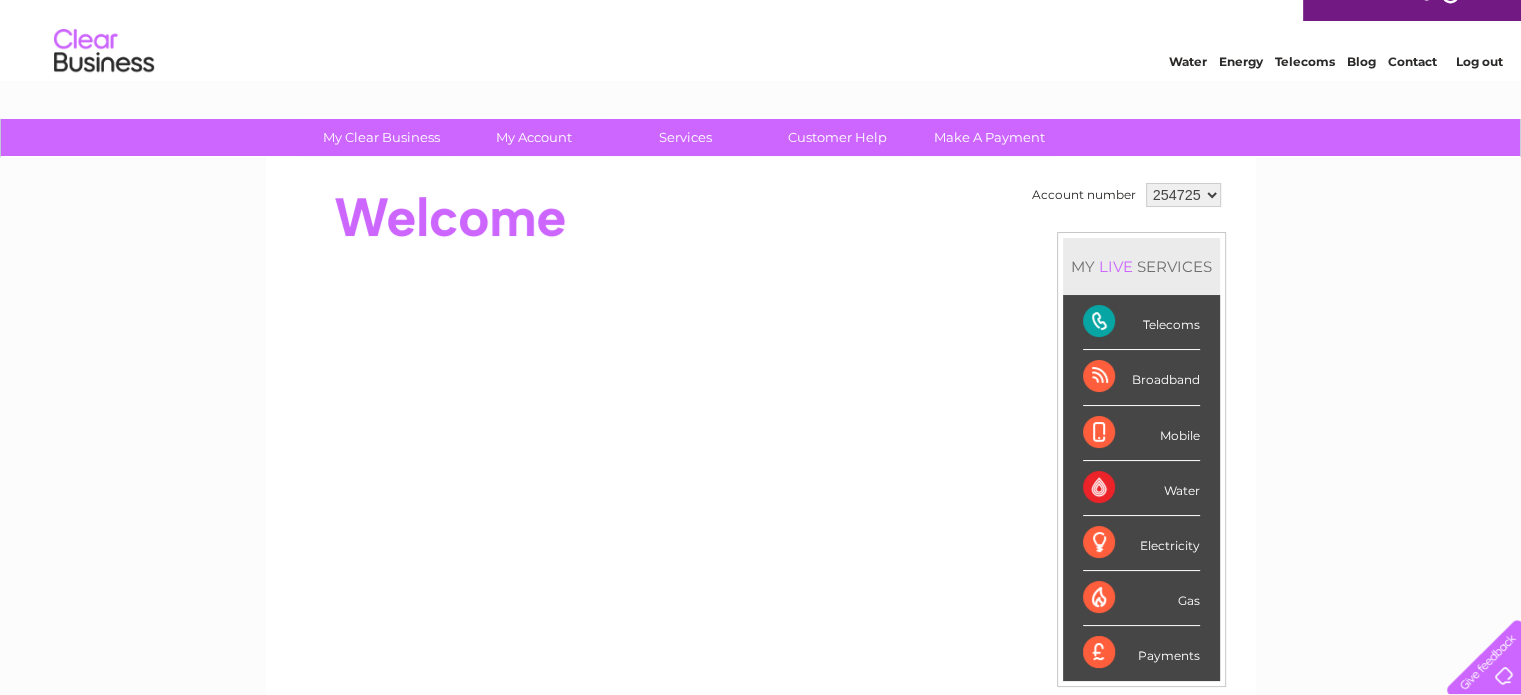 scroll, scrollTop: 0, scrollLeft: 0, axis: both 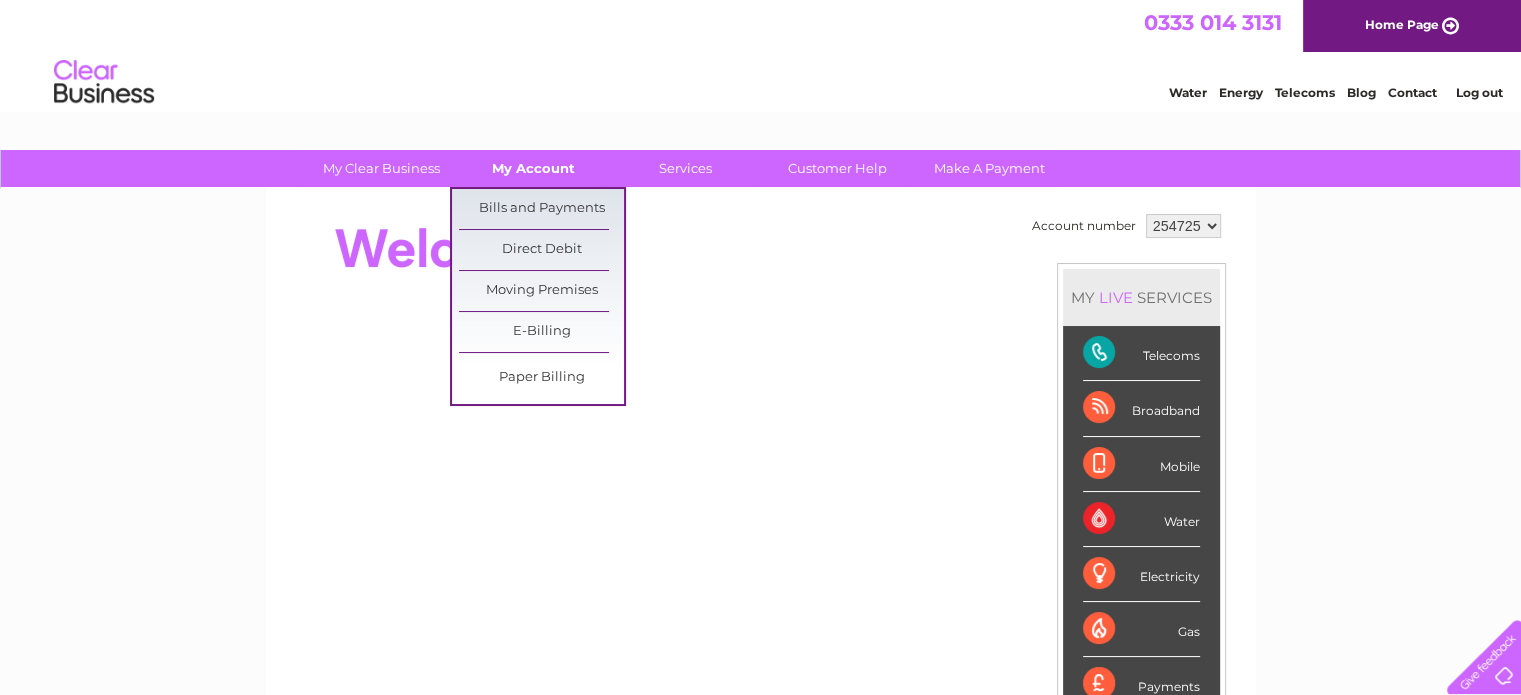 click on "My Account" at bounding box center (533, 168) 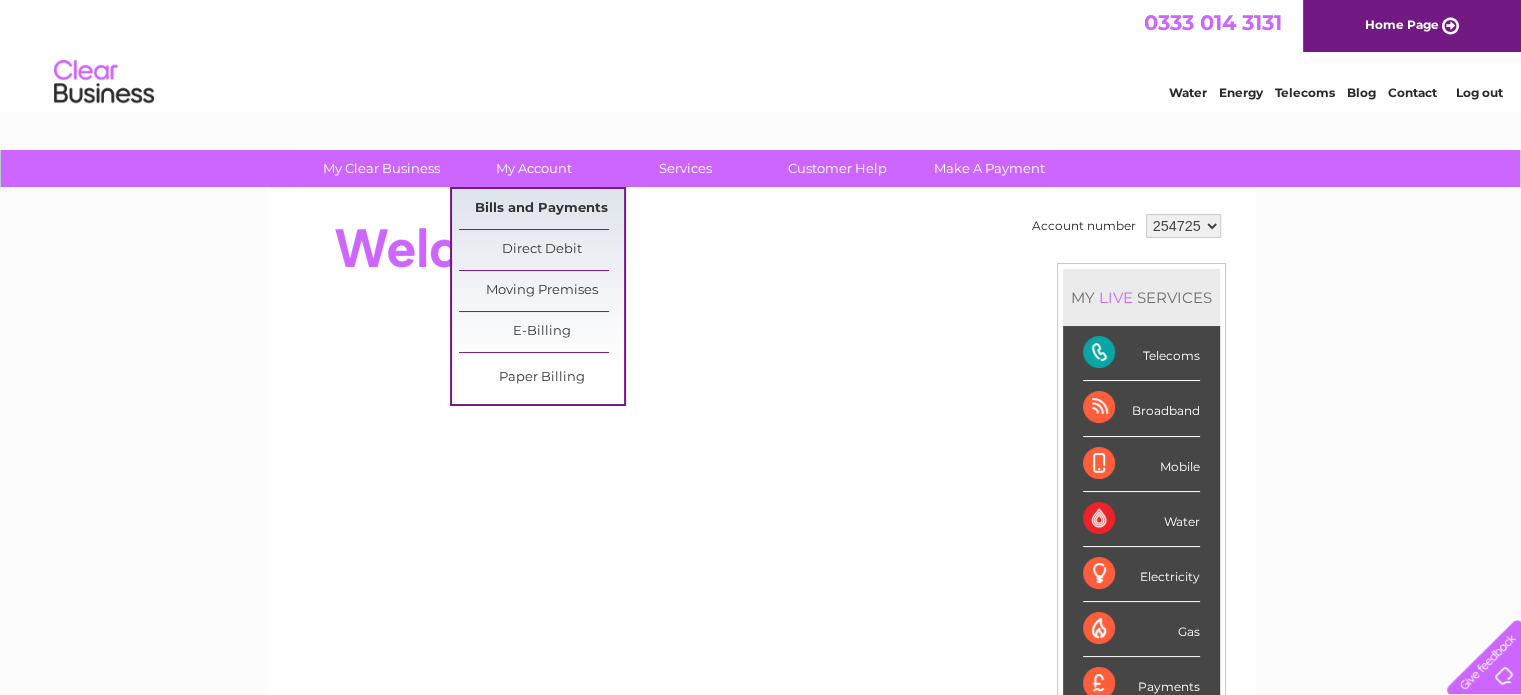 click on "Bills and Payments" at bounding box center (541, 209) 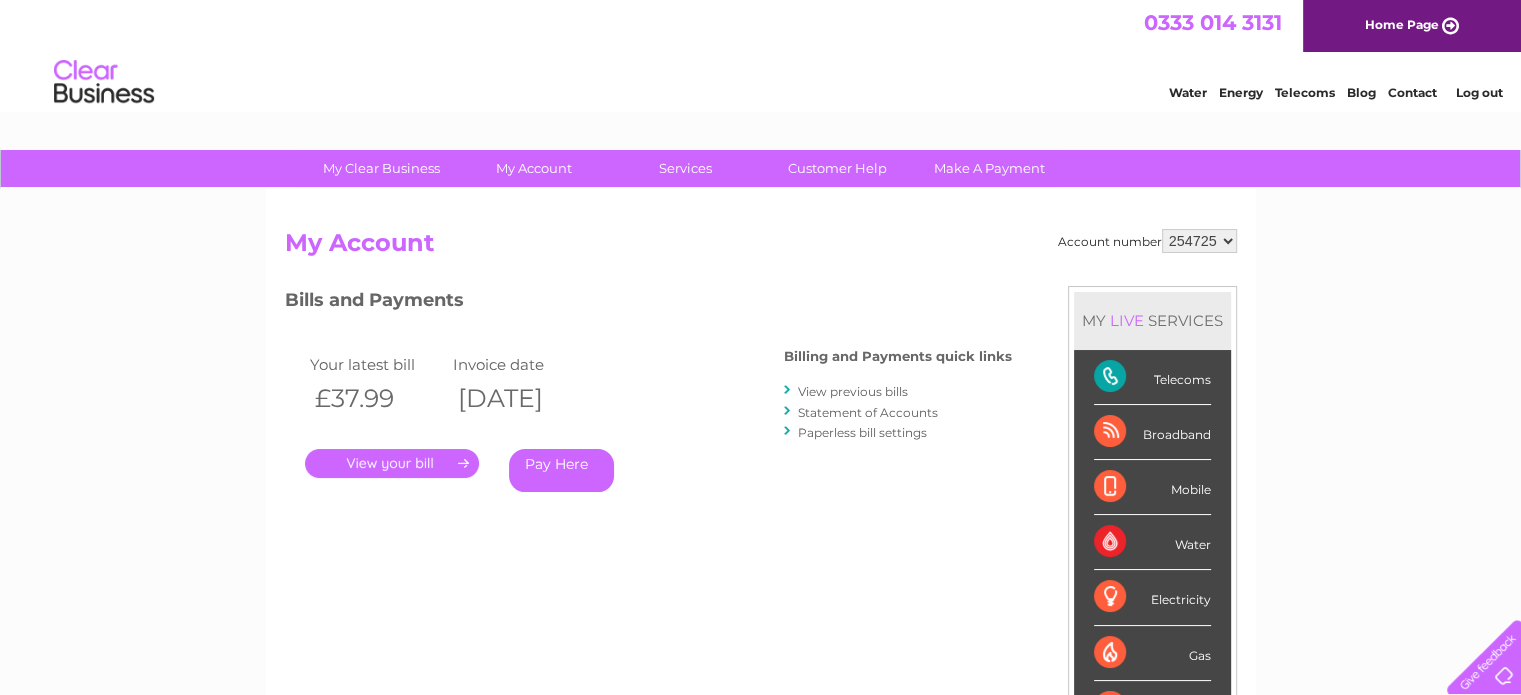 scroll, scrollTop: 0, scrollLeft: 0, axis: both 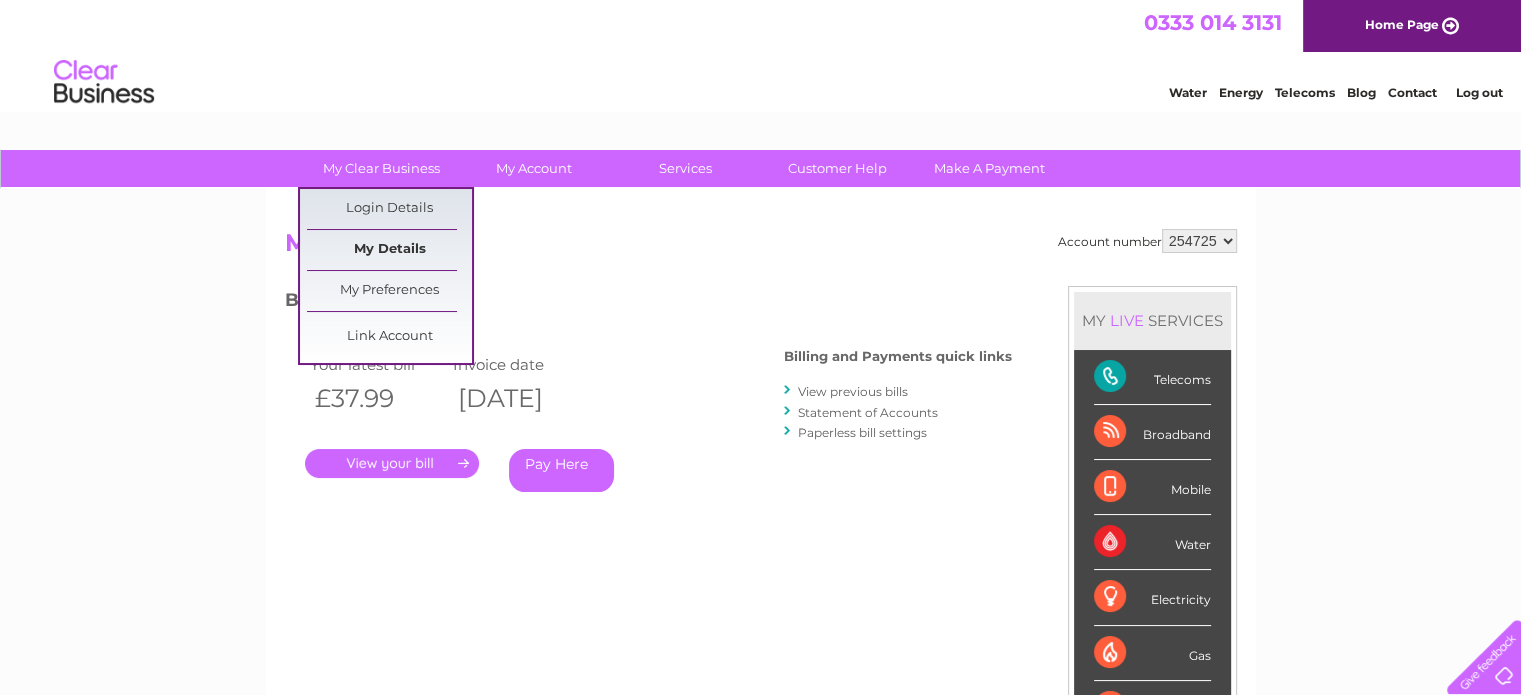 click on "My Details" at bounding box center (389, 250) 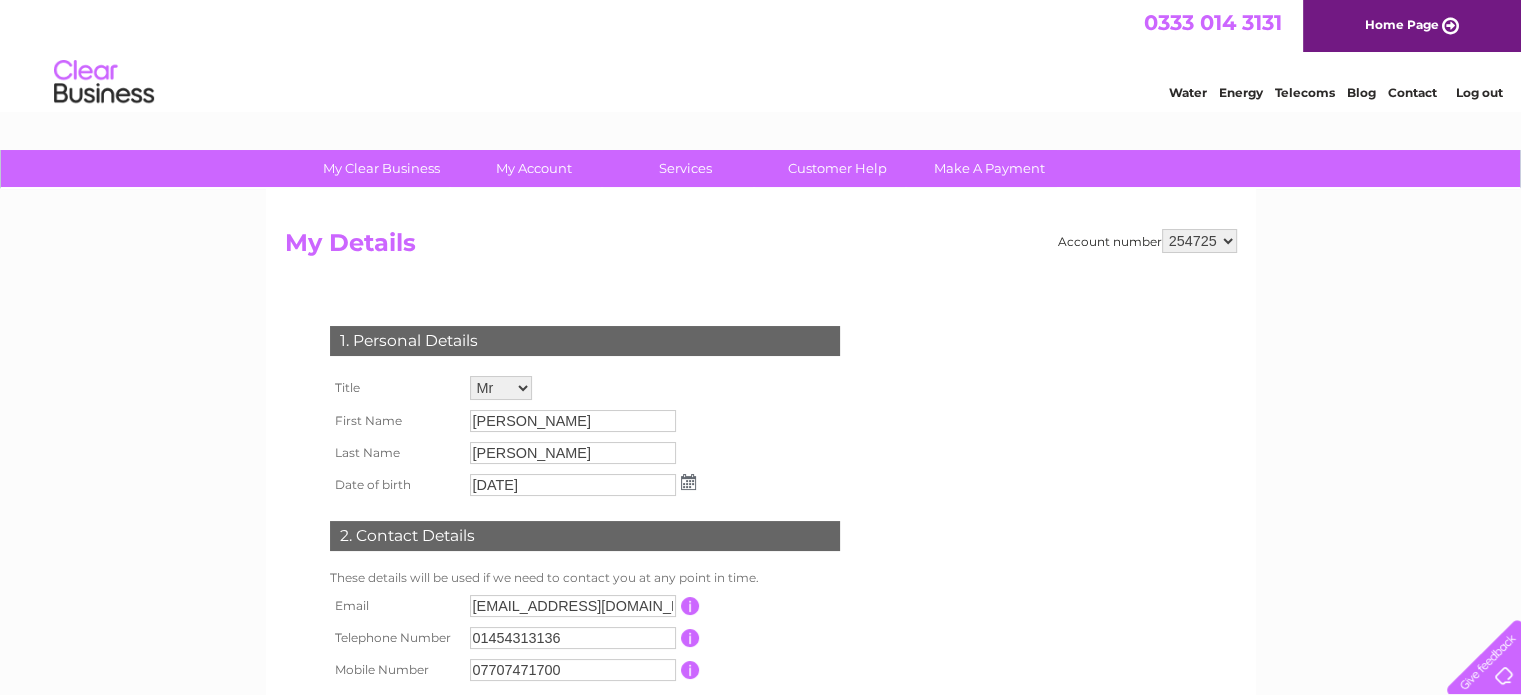 scroll, scrollTop: 200, scrollLeft: 0, axis: vertical 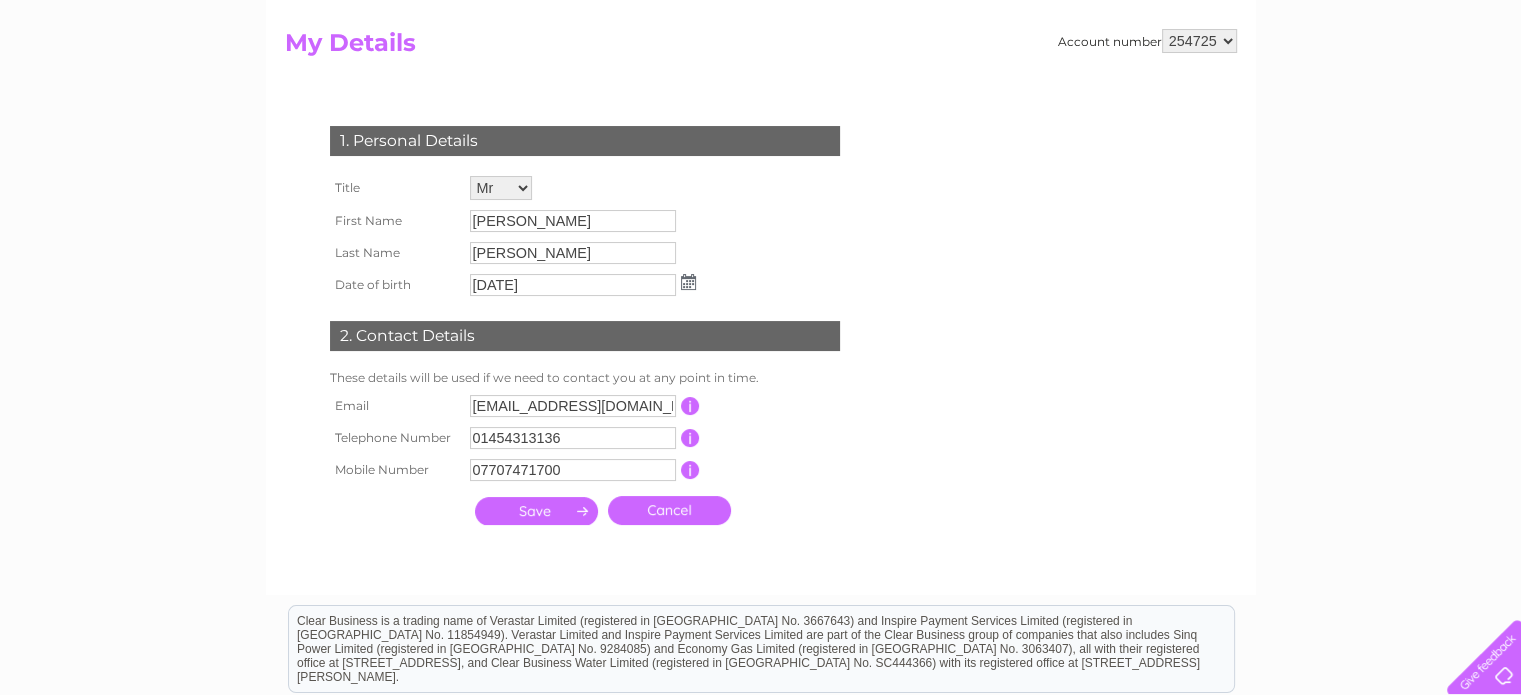 click on "07707471700" at bounding box center (573, 470) 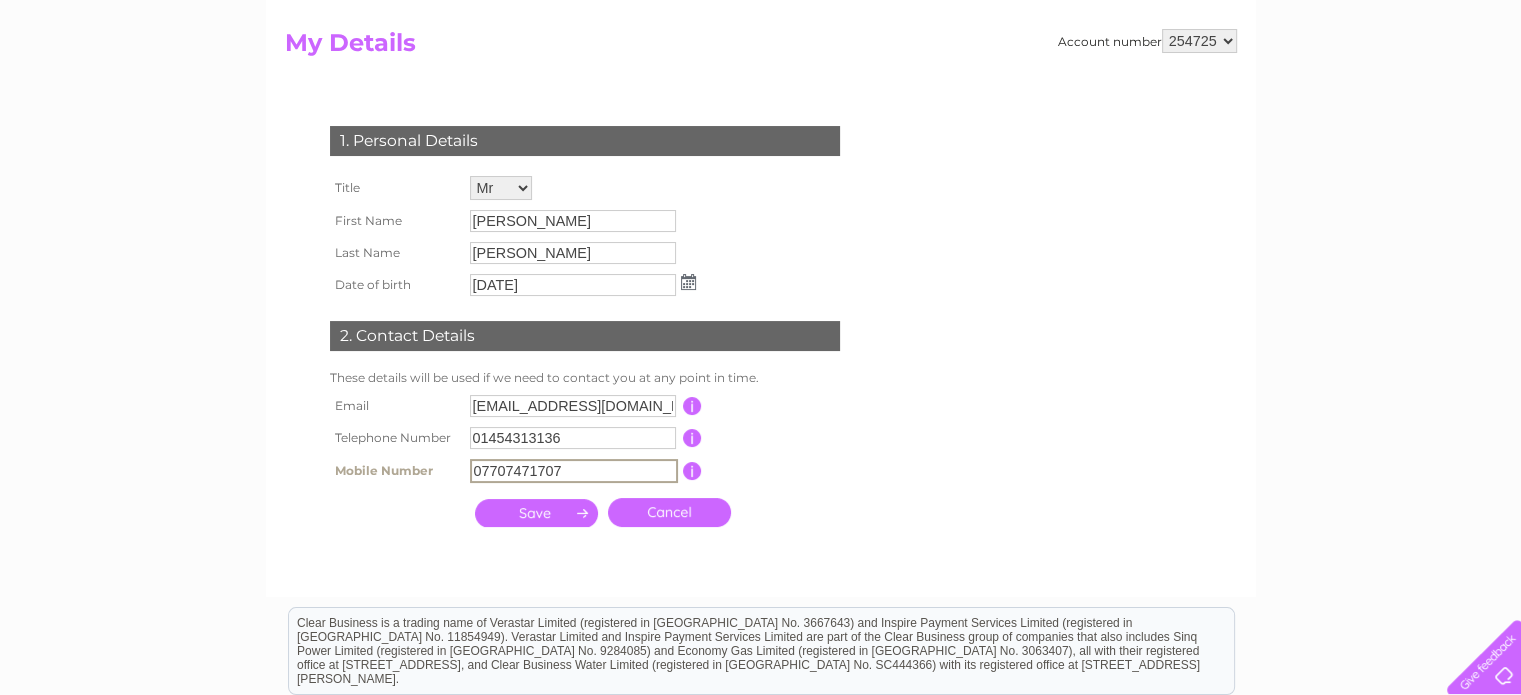 type on "07707471707" 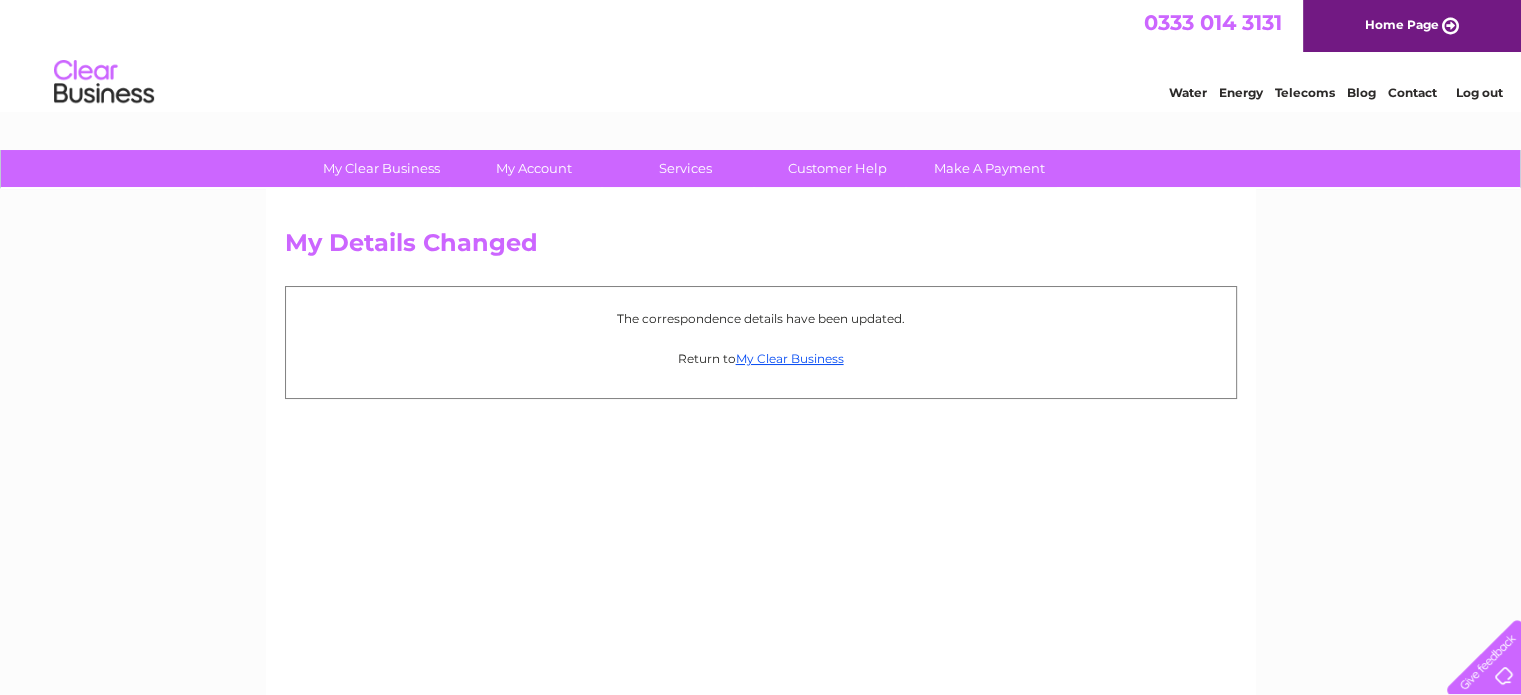 scroll, scrollTop: 0, scrollLeft: 0, axis: both 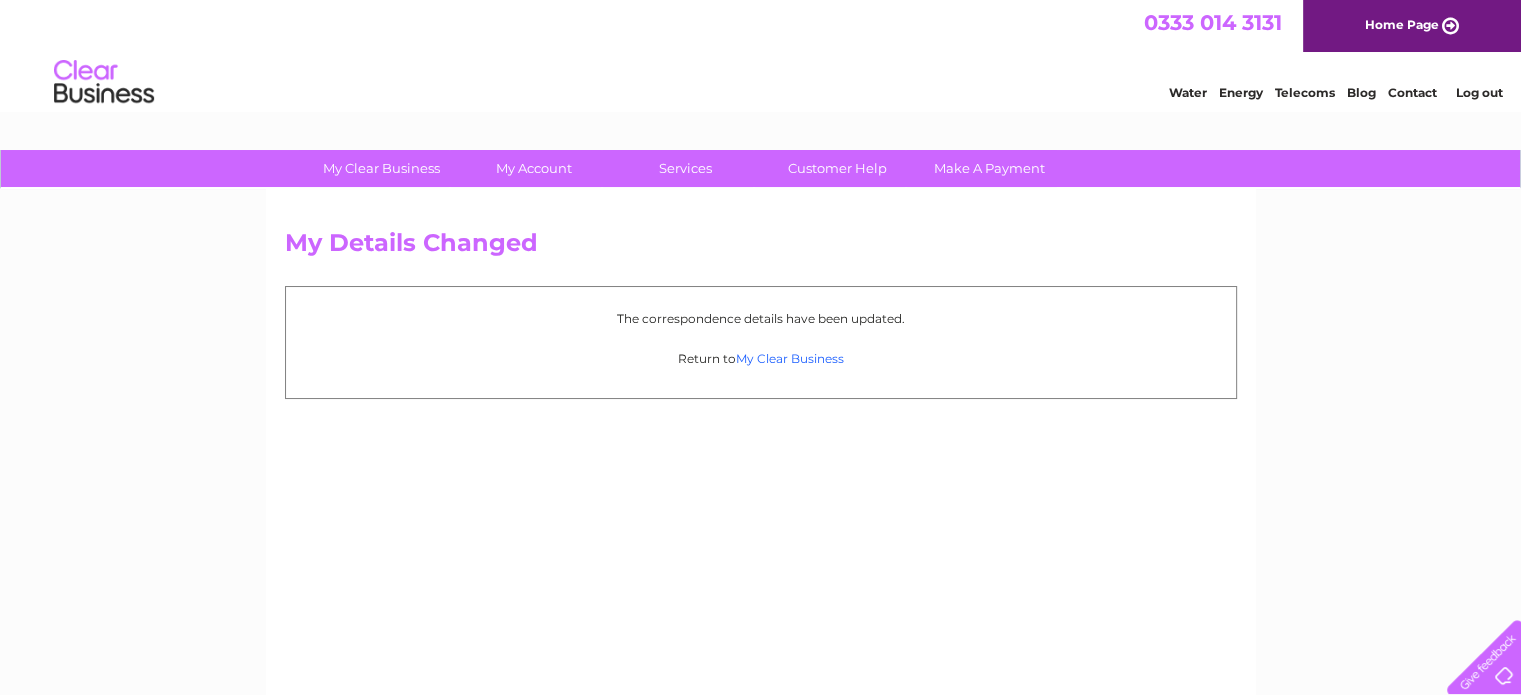 click on "My Clear Business" at bounding box center (790, 358) 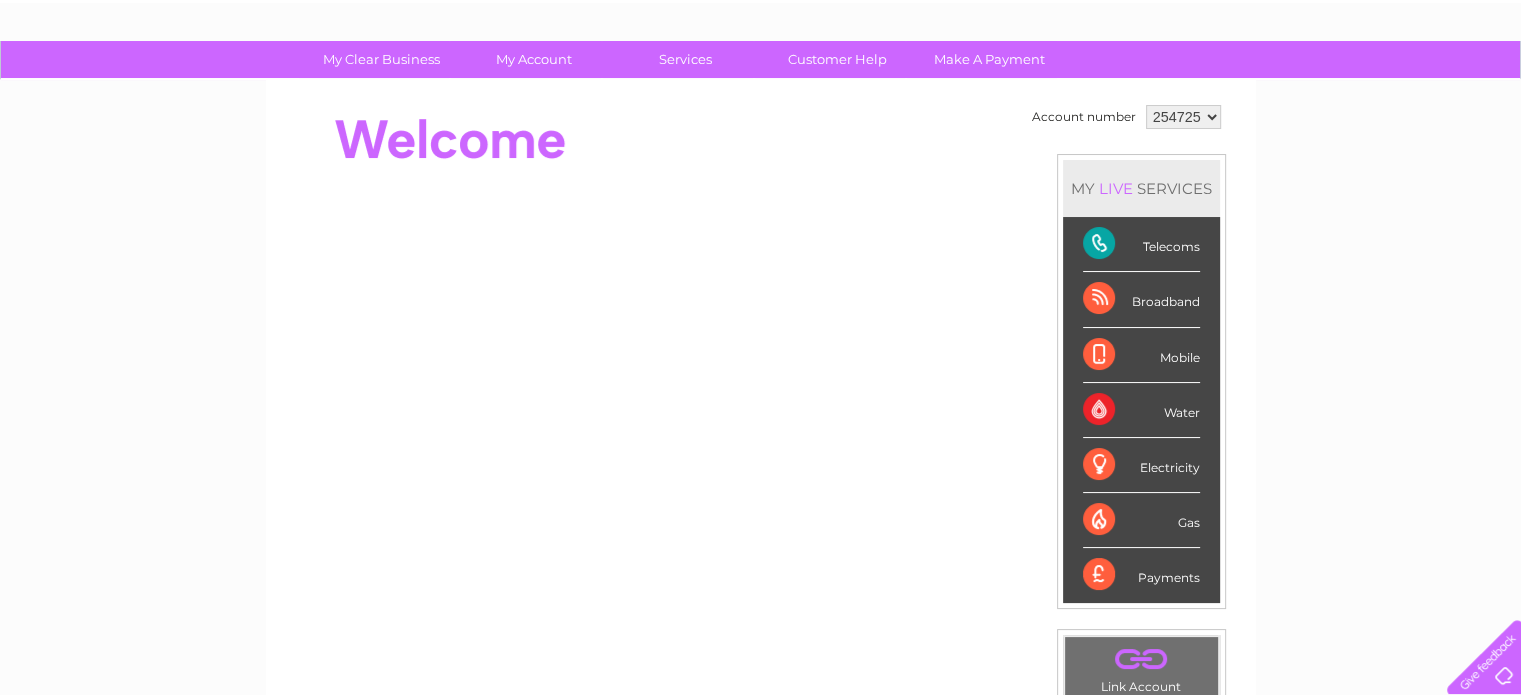 scroll, scrollTop: 100, scrollLeft: 0, axis: vertical 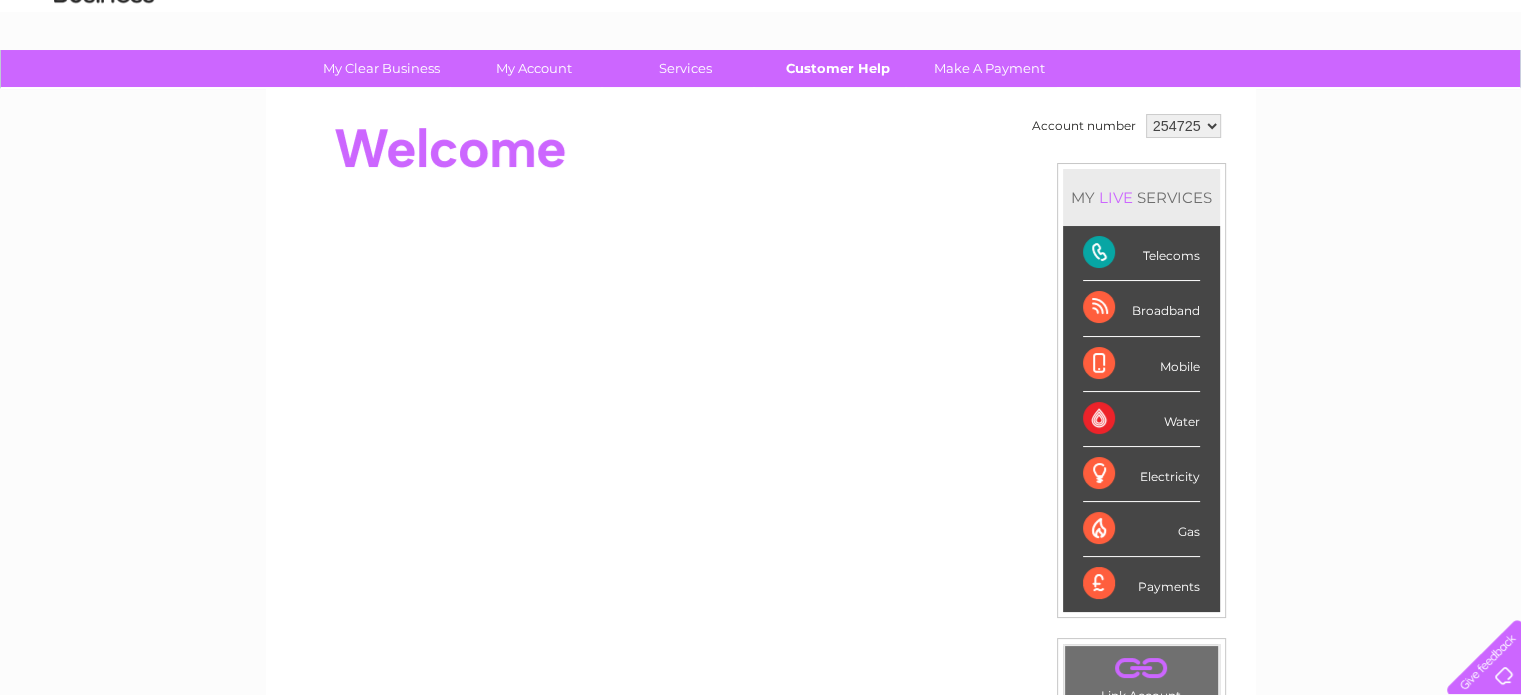 click on "Customer Help" at bounding box center [837, 68] 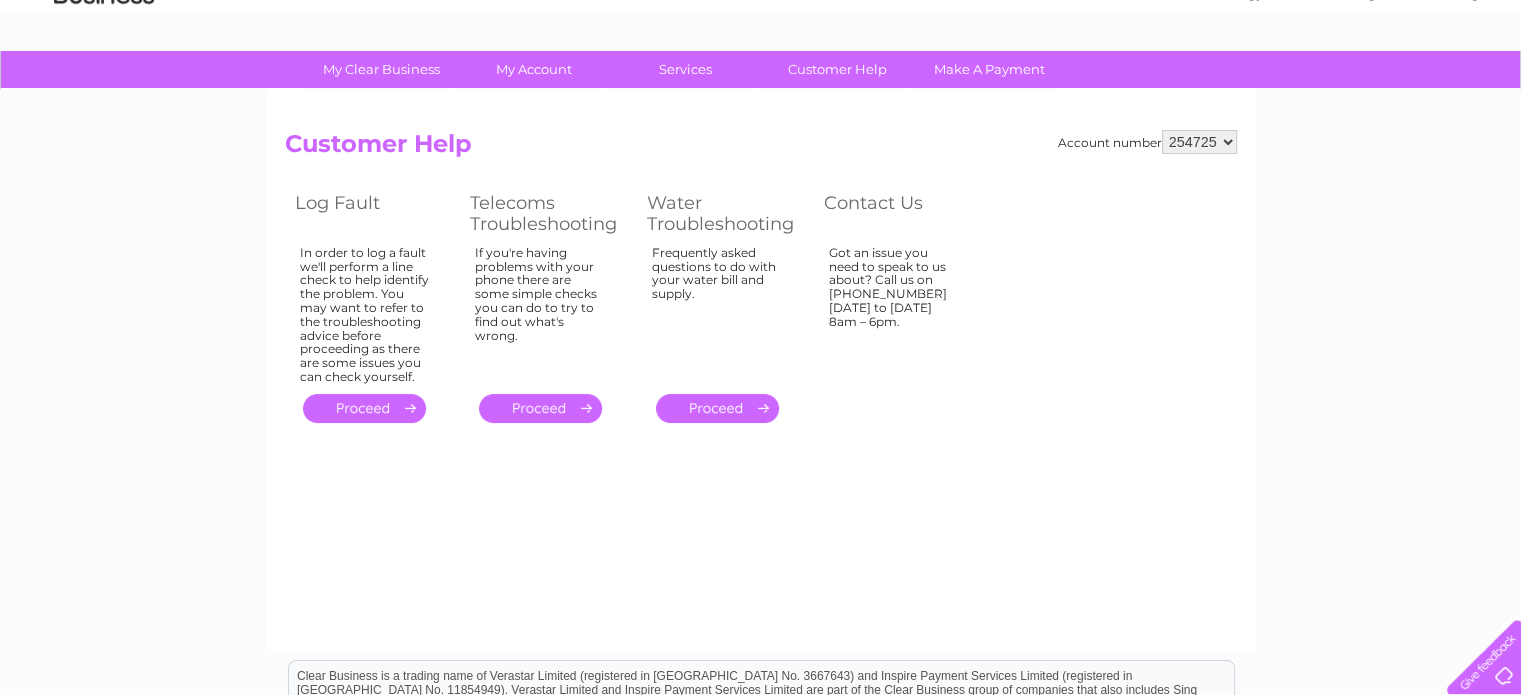 scroll, scrollTop: 0, scrollLeft: 0, axis: both 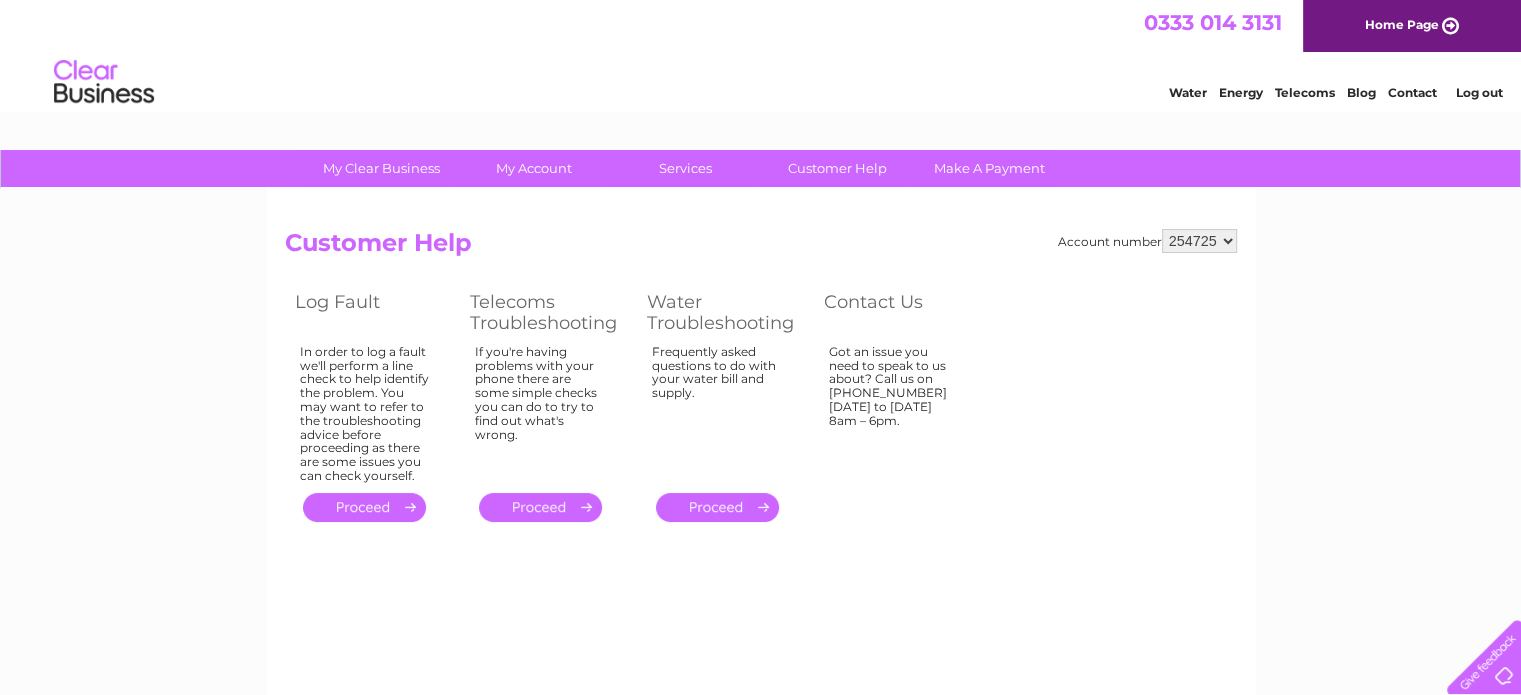 click on "Contact" at bounding box center (1412, 92) 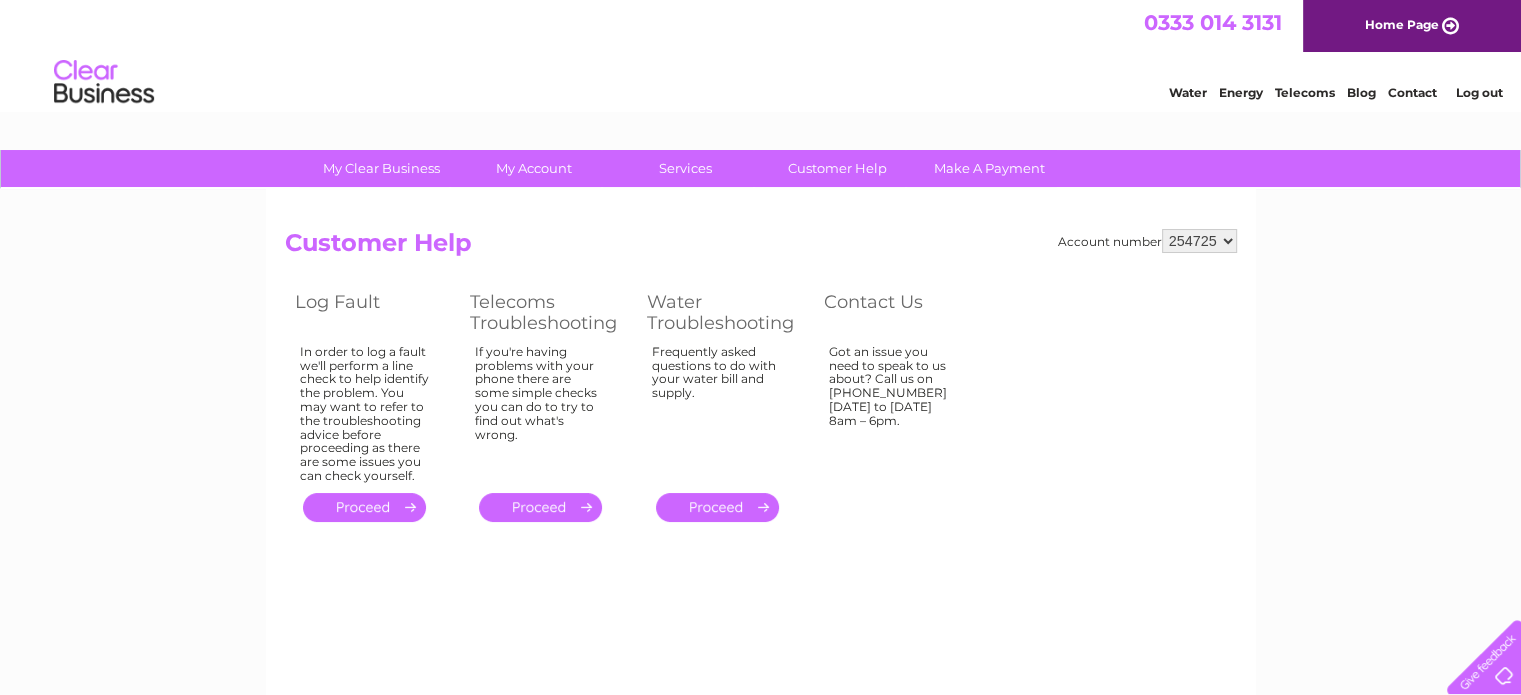 scroll, scrollTop: 0, scrollLeft: 0, axis: both 